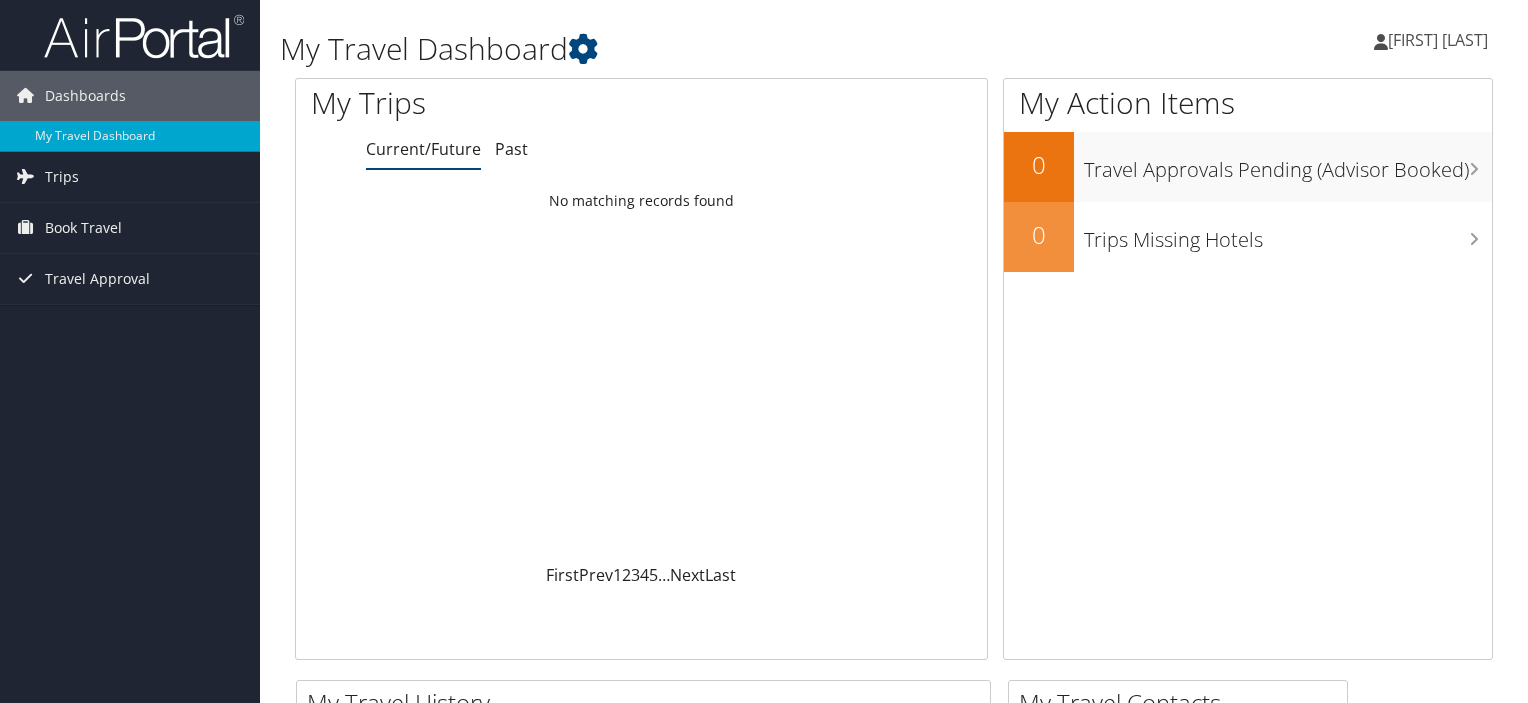 scroll, scrollTop: 0, scrollLeft: 0, axis: both 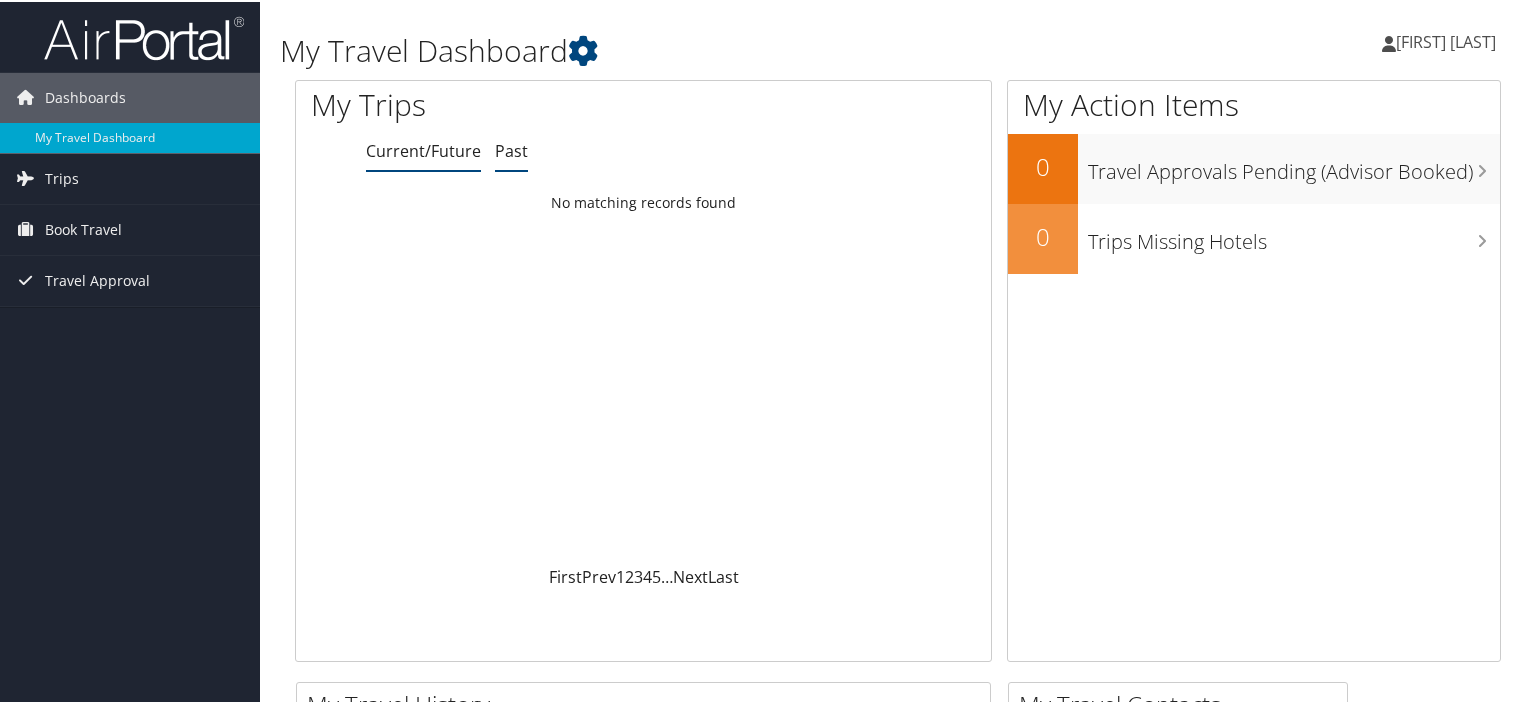 click on "Past" at bounding box center [511, 149] 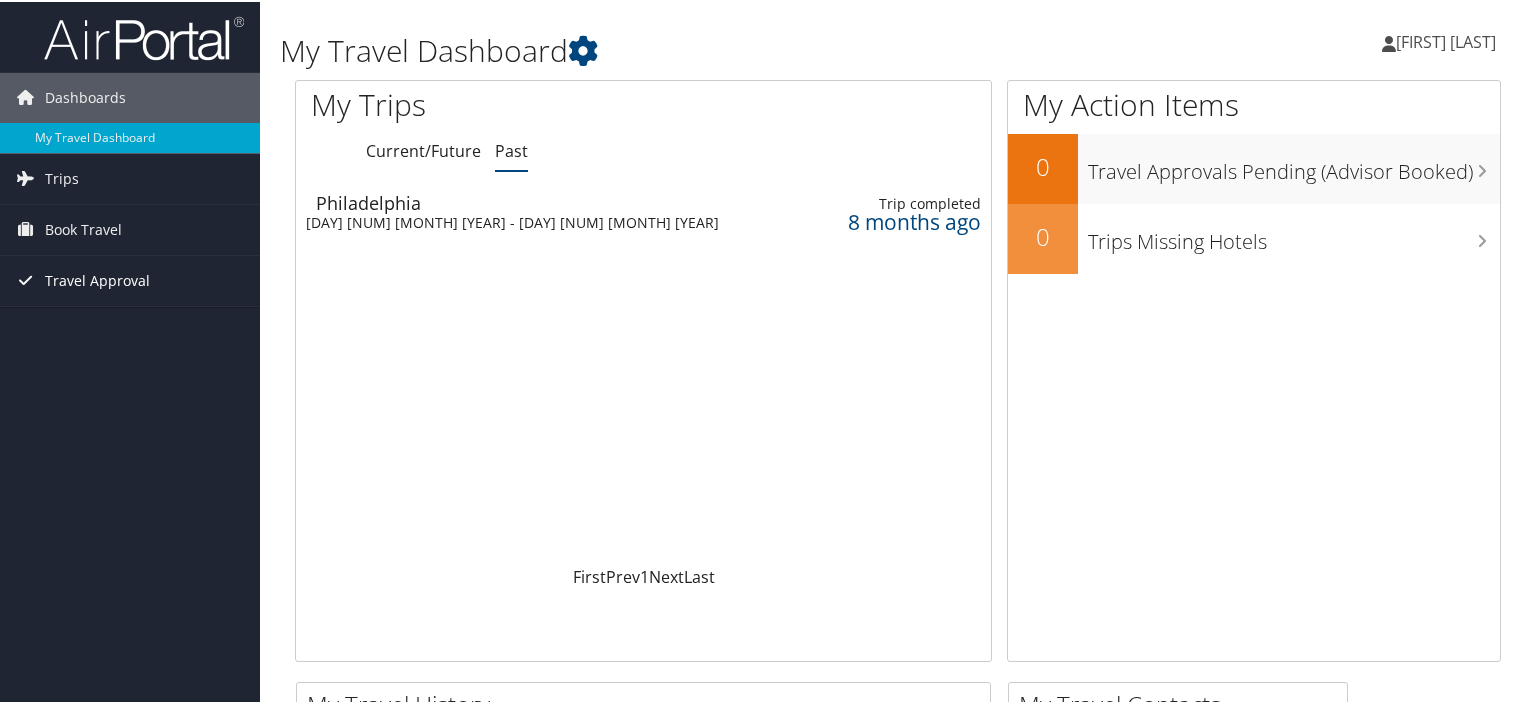 click on "Travel Approval" at bounding box center [97, 279] 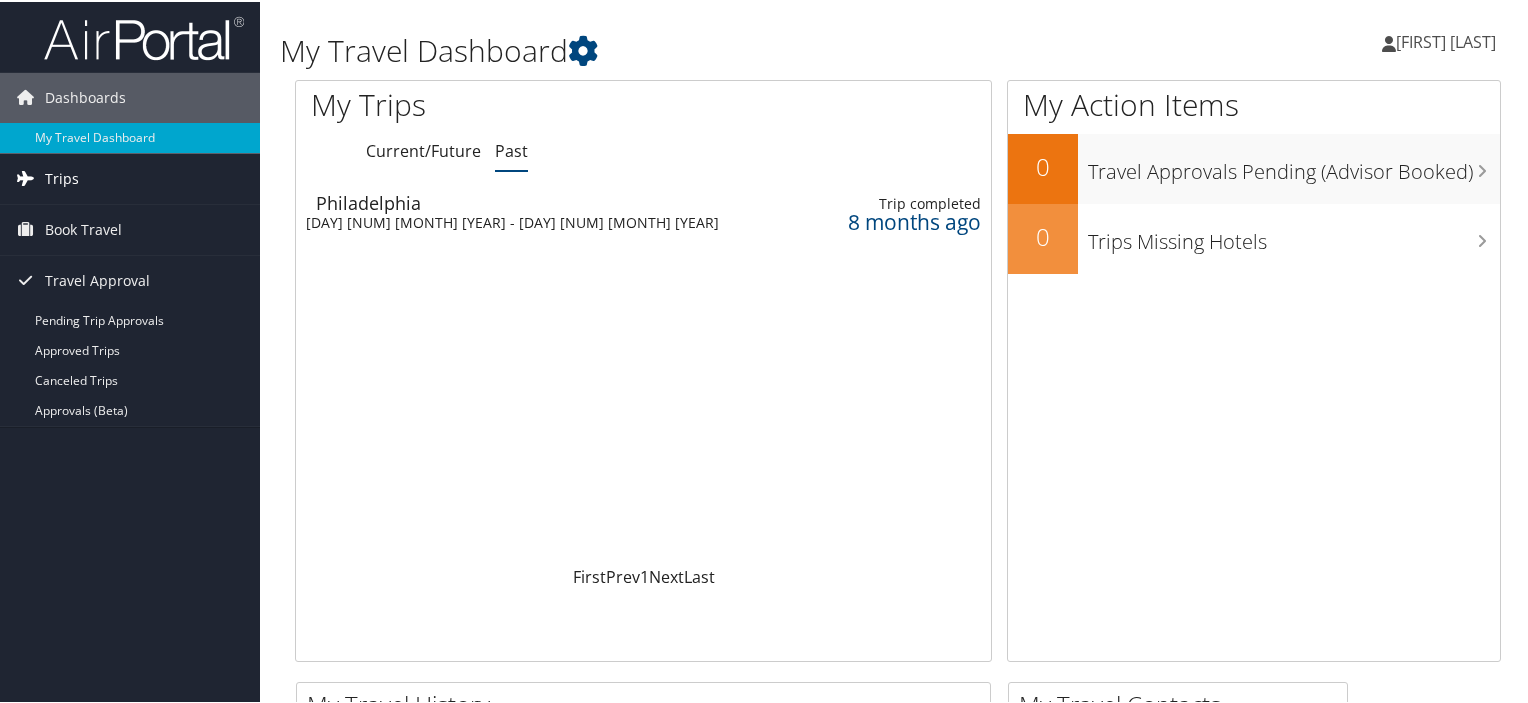 click on "Trips" at bounding box center (130, 177) 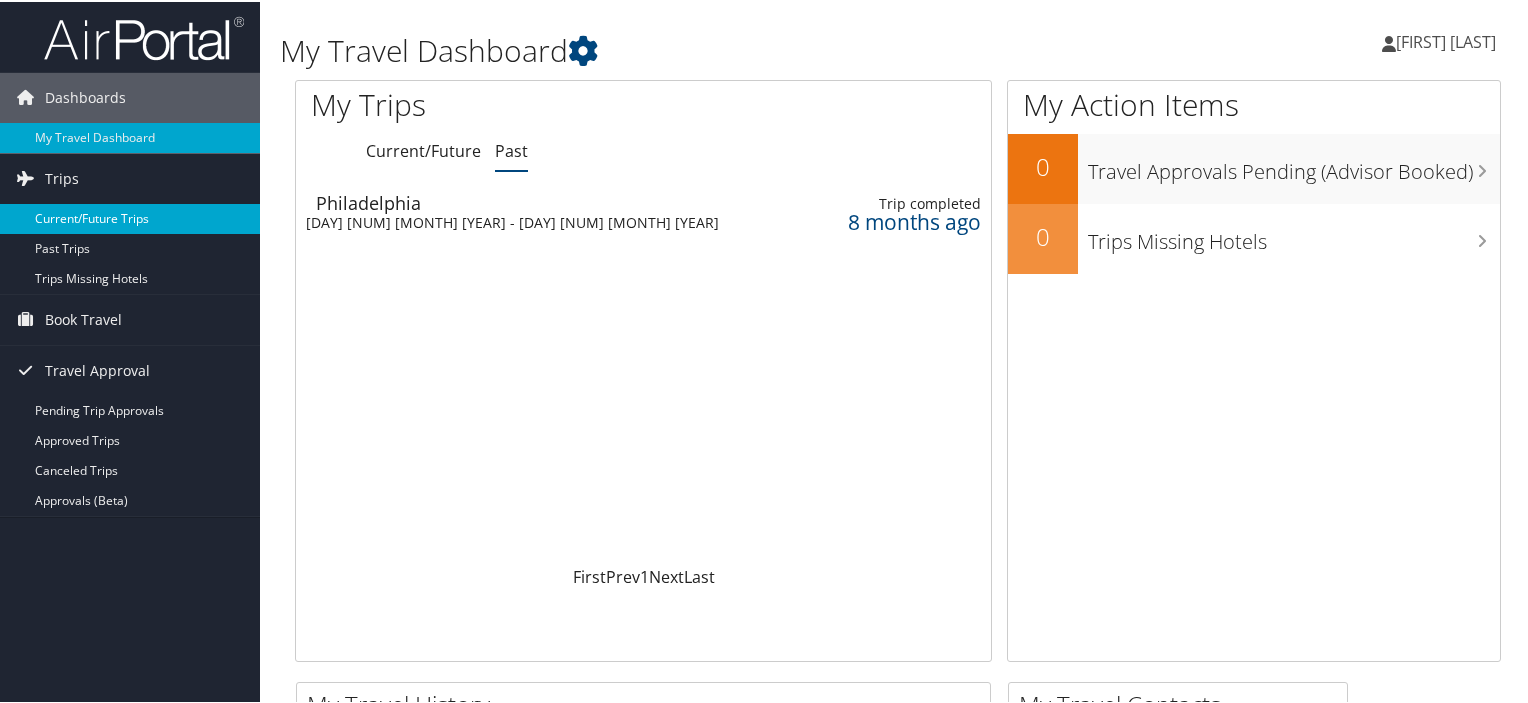 click on "Current/Future Trips" at bounding box center (130, 217) 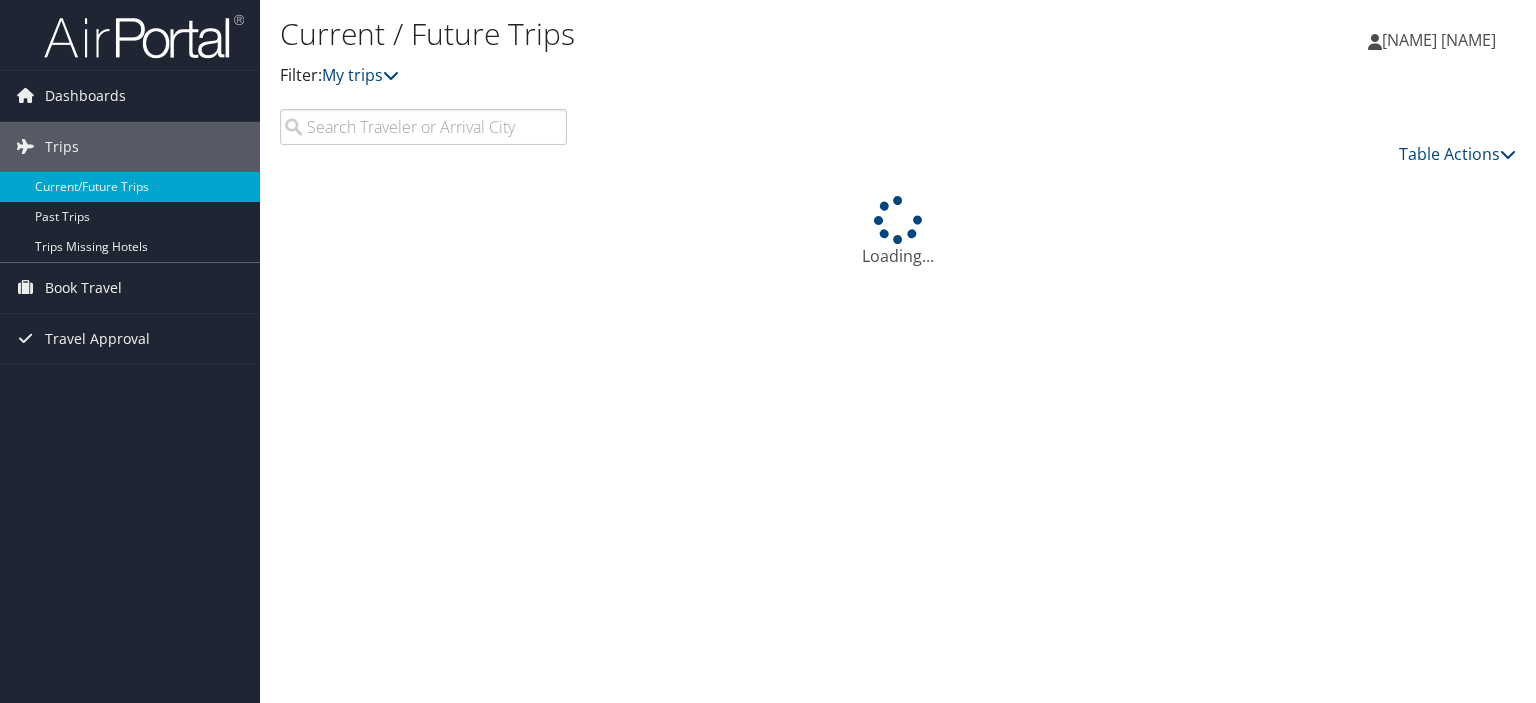 scroll, scrollTop: 0, scrollLeft: 0, axis: both 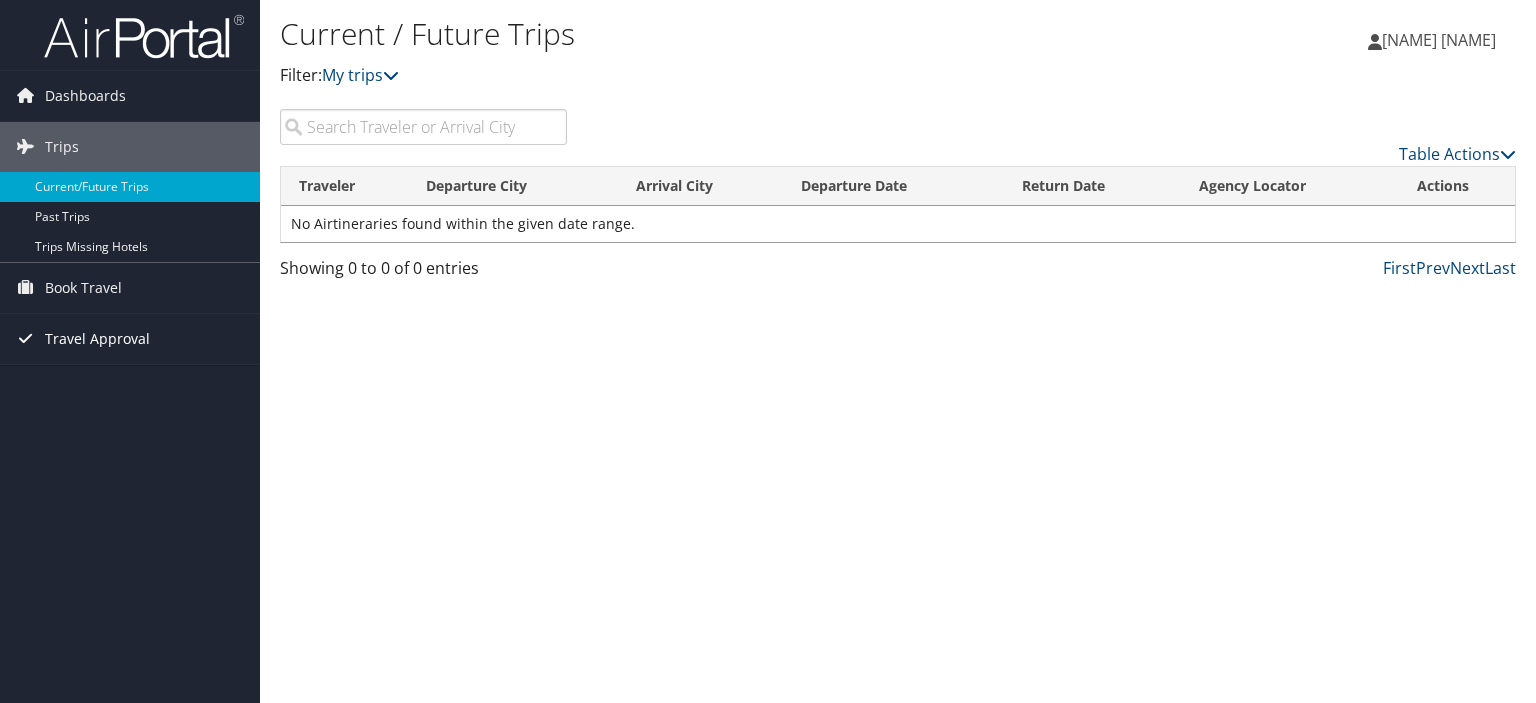 click on "Travel Approval" at bounding box center [97, 339] 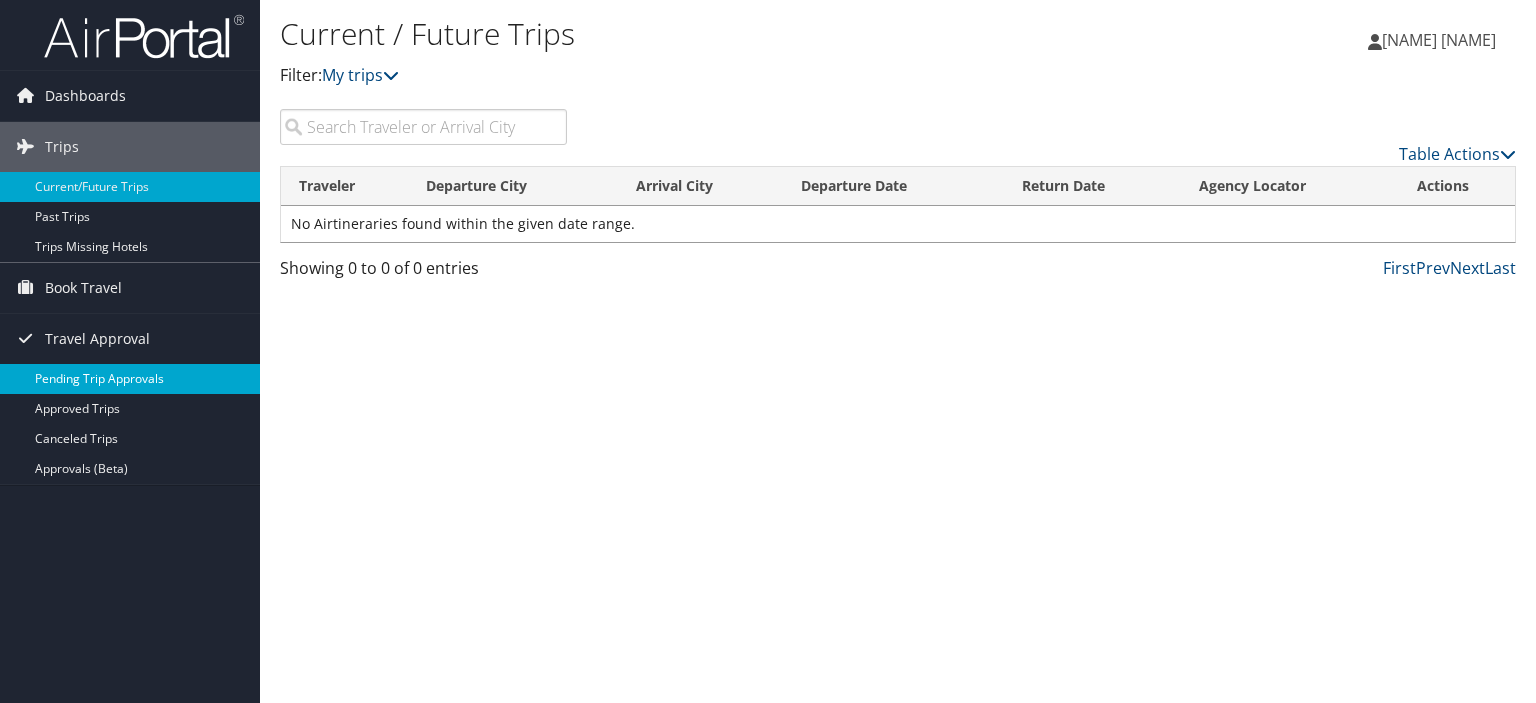 click on "Pending Trip Approvals" at bounding box center [130, 379] 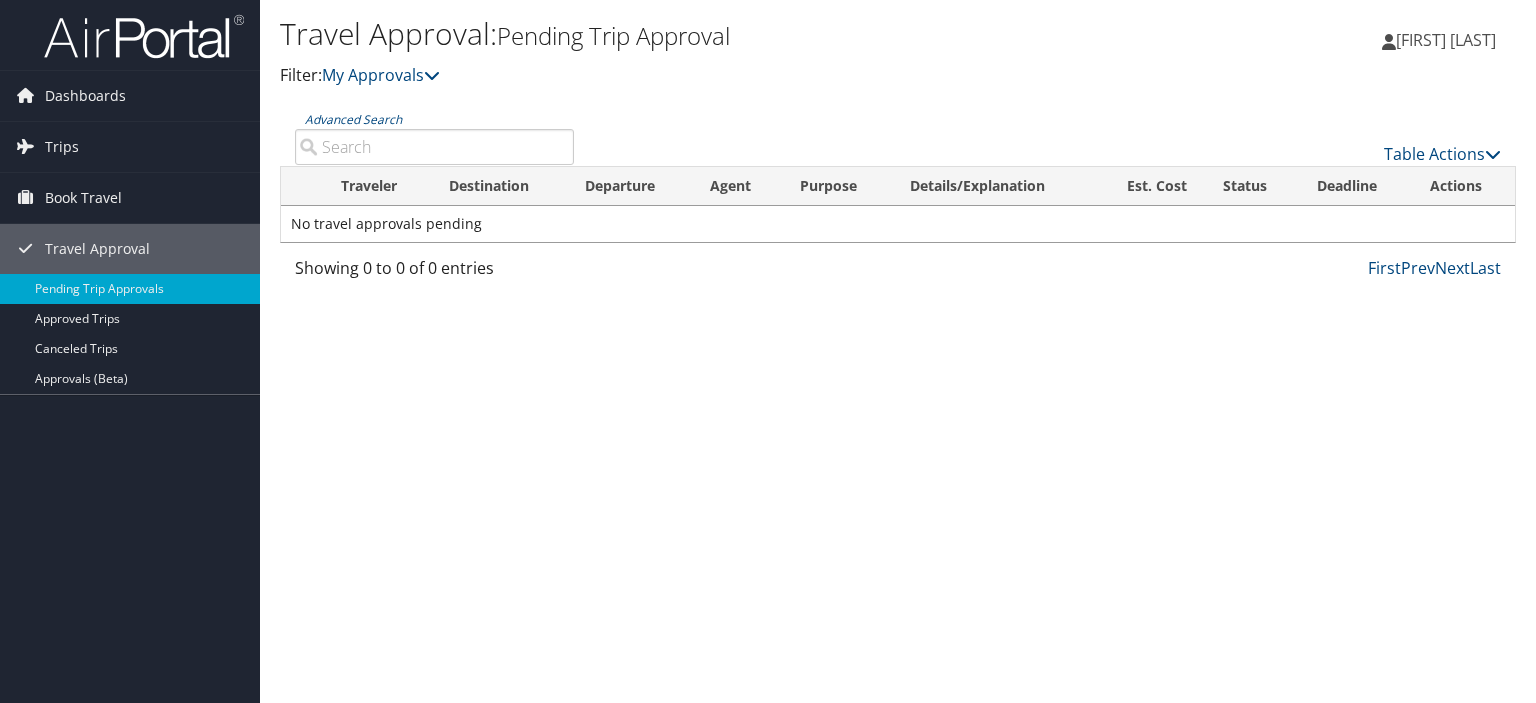 scroll, scrollTop: 0, scrollLeft: 0, axis: both 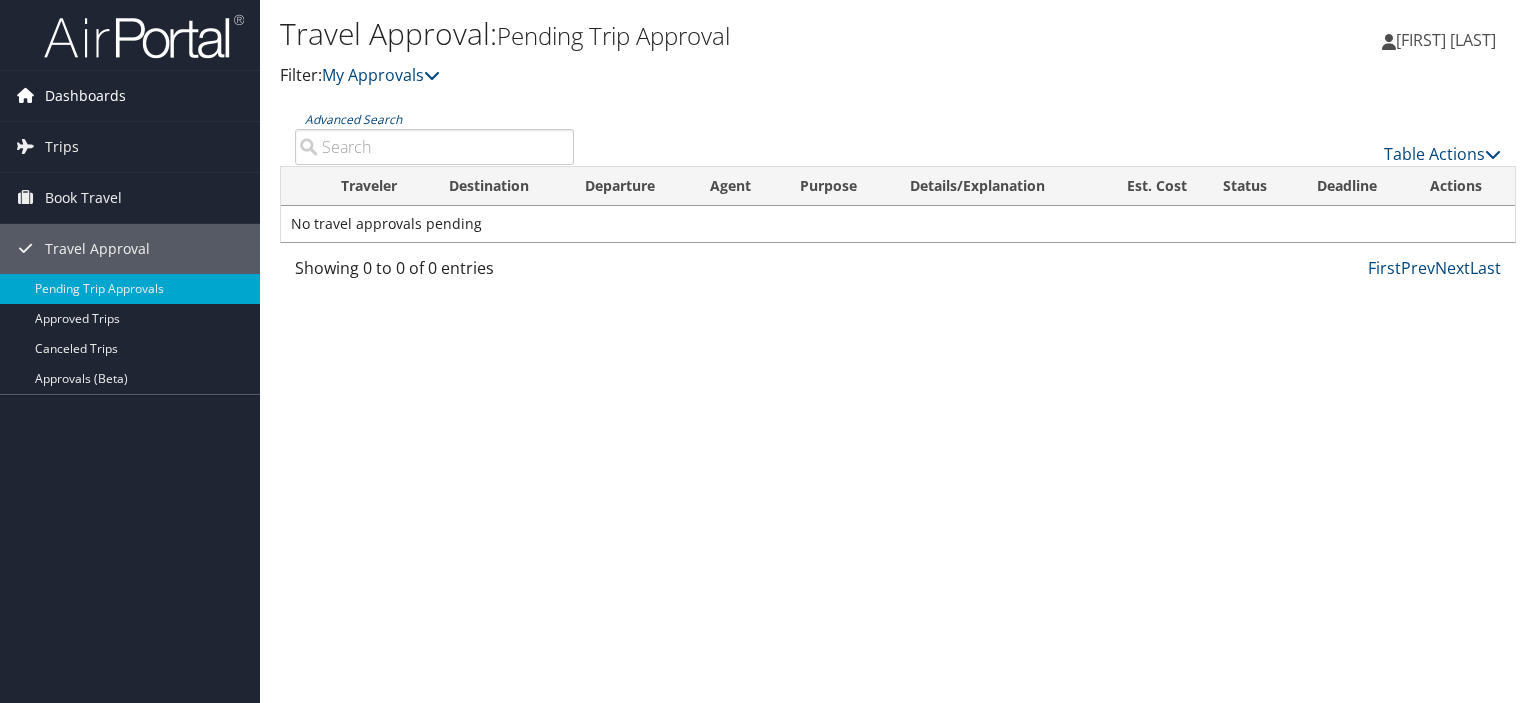 click on "Dashboards" at bounding box center (85, 96) 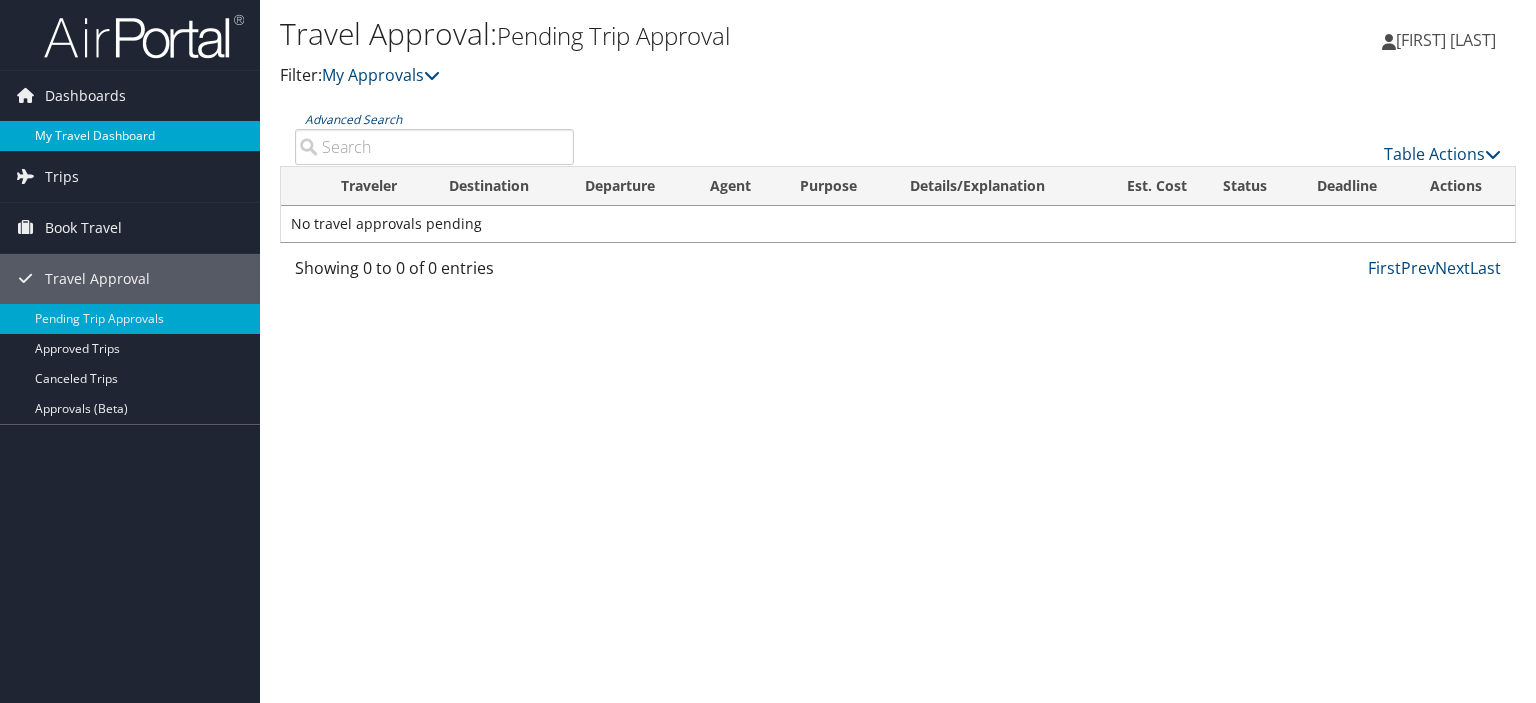 click on "My Travel Dashboard" at bounding box center [130, 136] 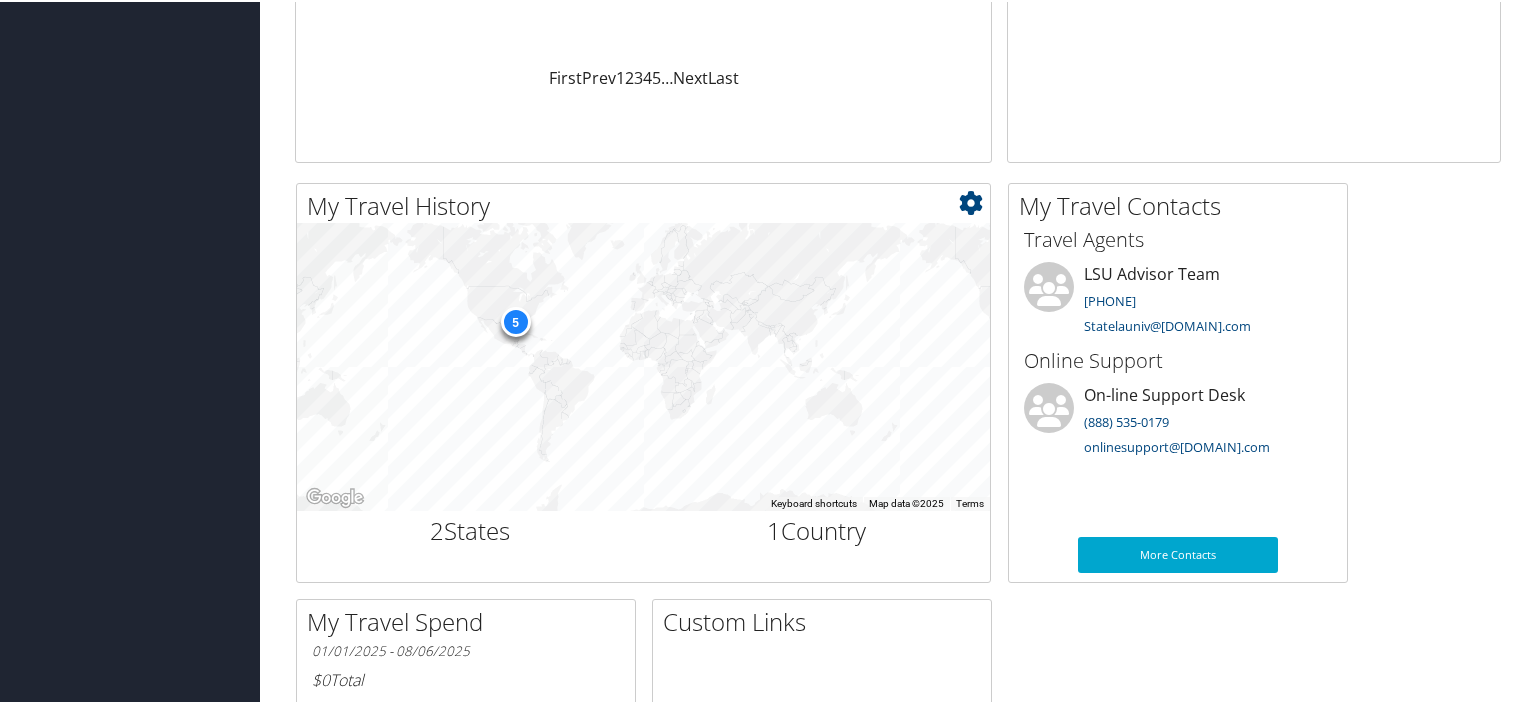 scroll, scrollTop: 500, scrollLeft: 0, axis: vertical 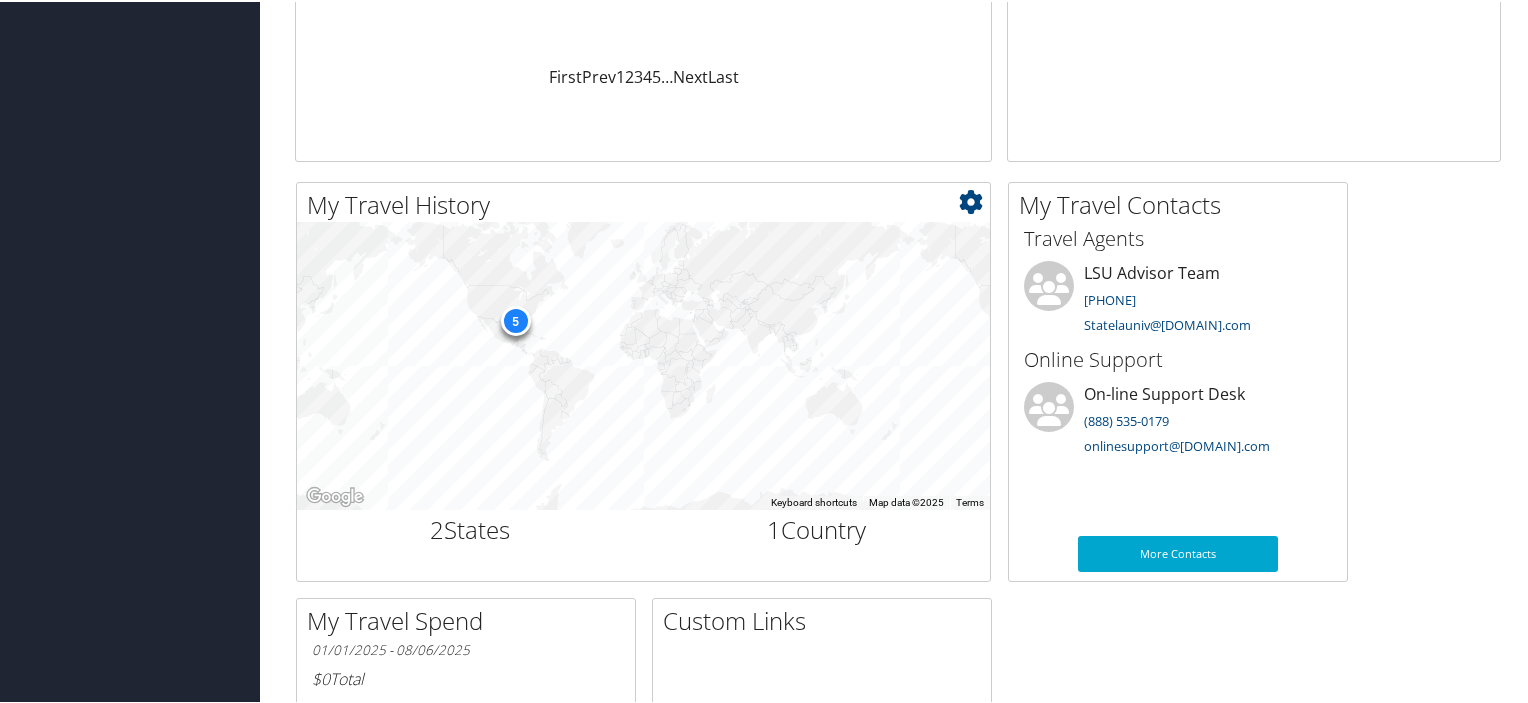 click on "5" at bounding box center [515, 319] 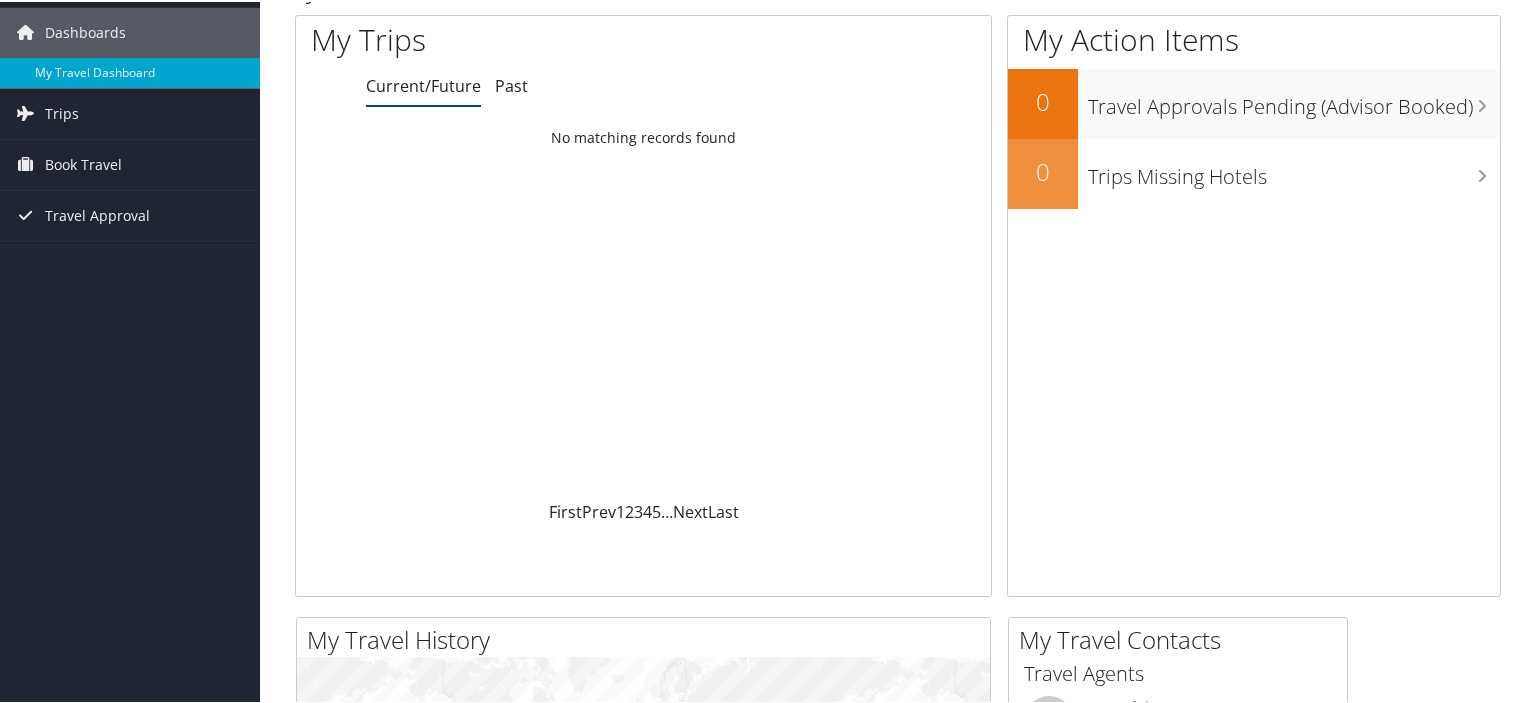 scroll, scrollTop: 0, scrollLeft: 0, axis: both 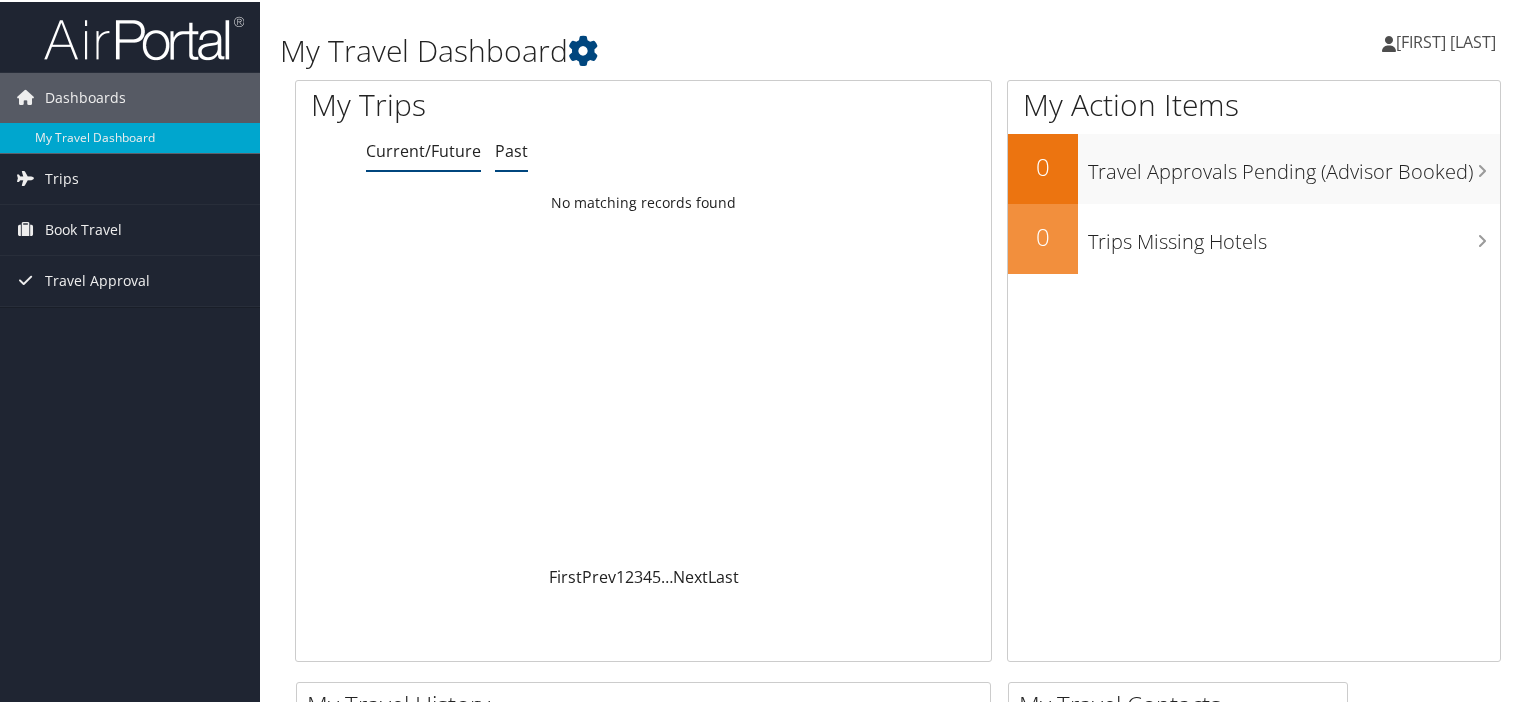 click on "Past" at bounding box center (511, 149) 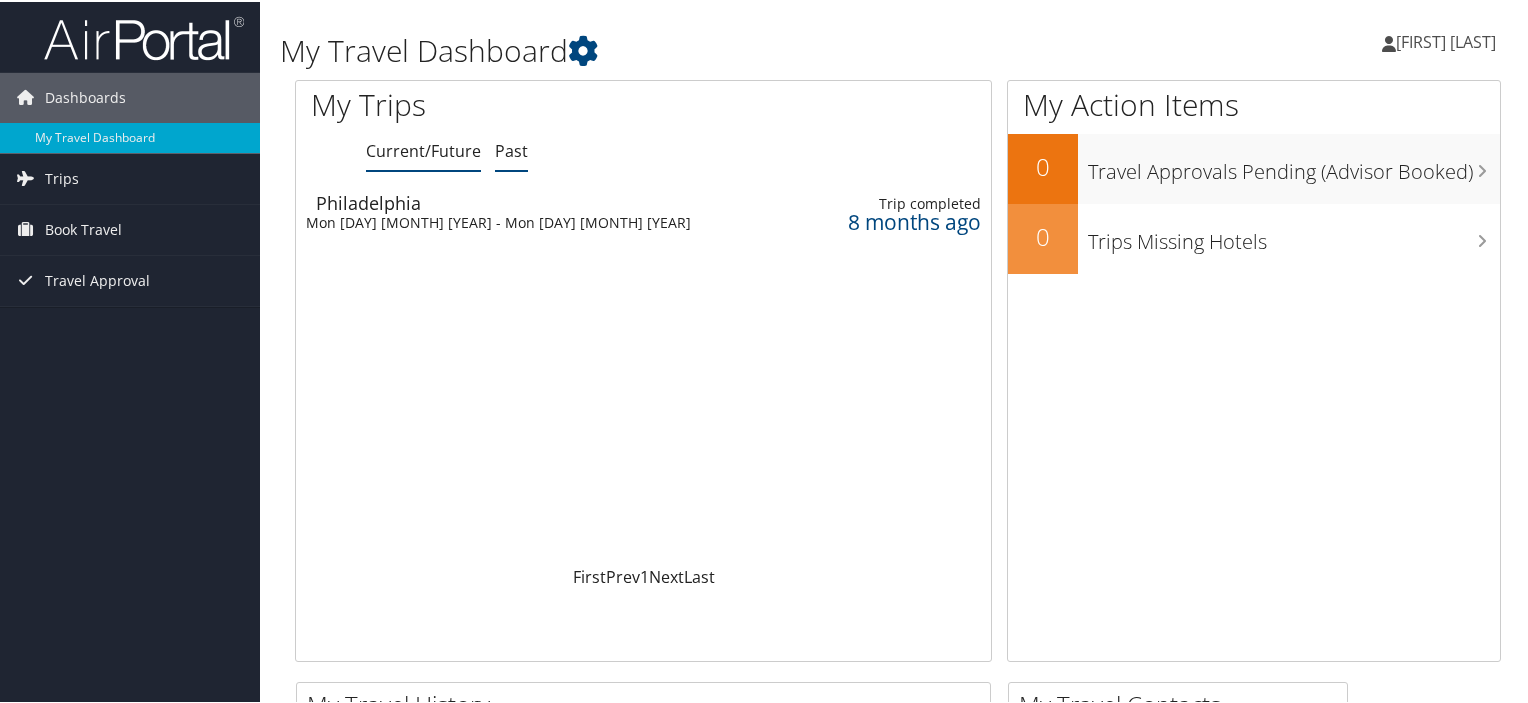 click on "Current/Future" at bounding box center [423, 149] 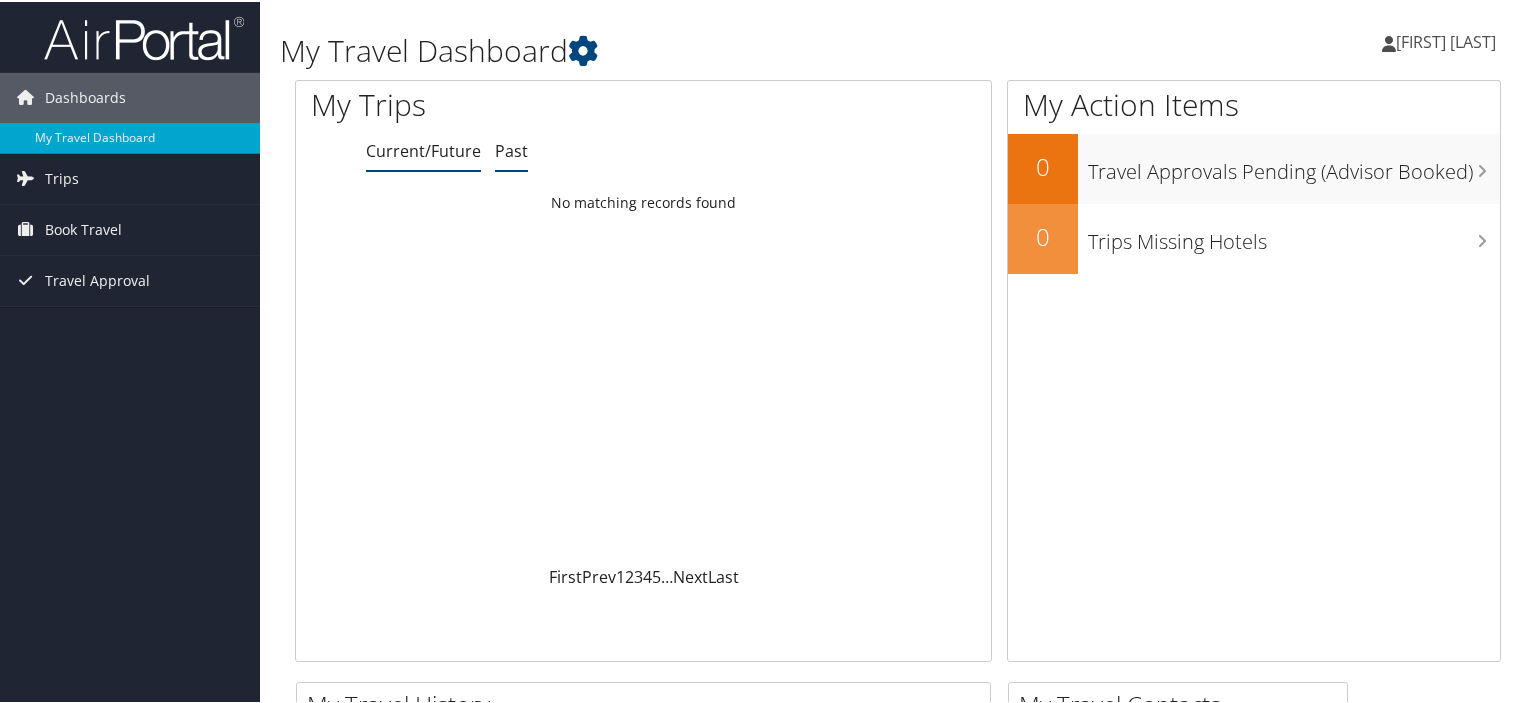 click on "Past" at bounding box center (511, 149) 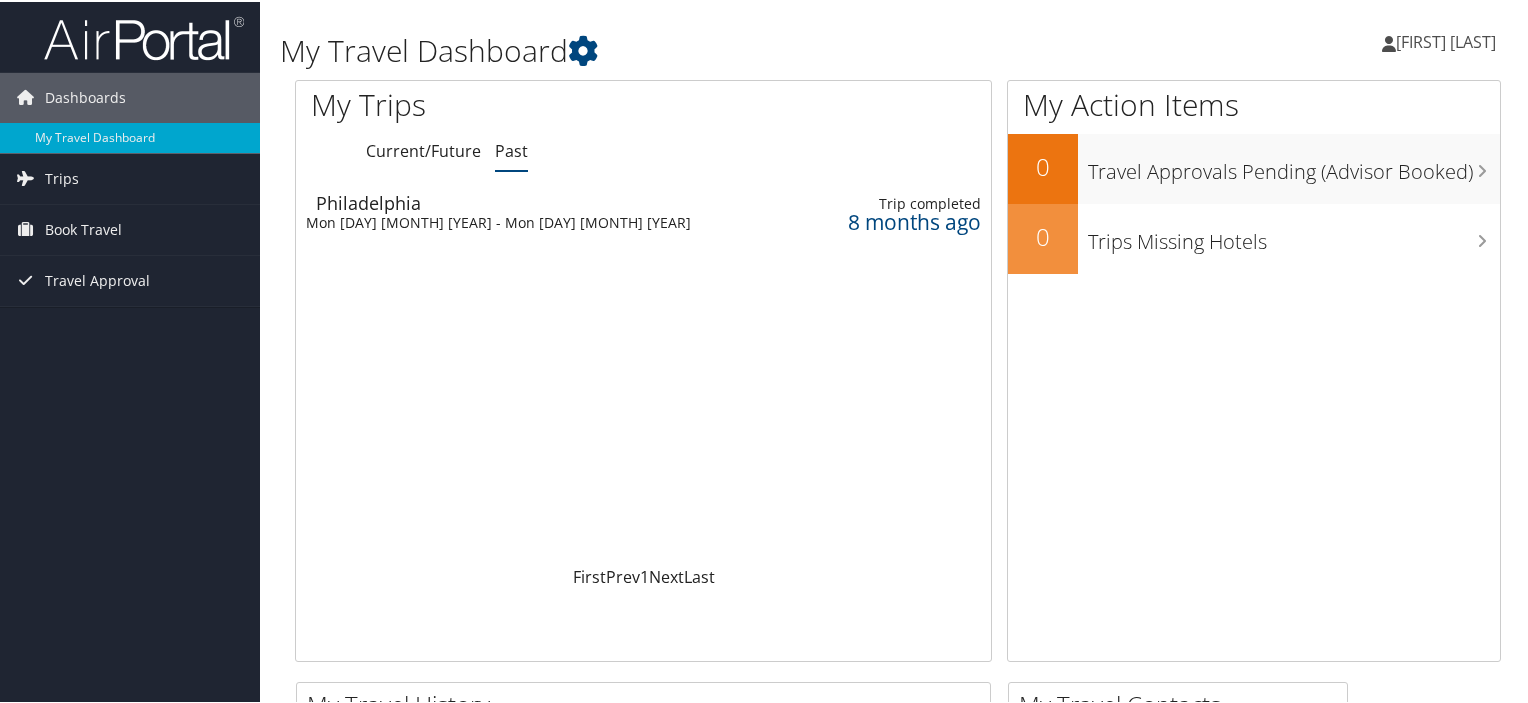 click on "Mon 2 Dec 2024 - Mon 9 Dec 2024" at bounding box center (498, 221) 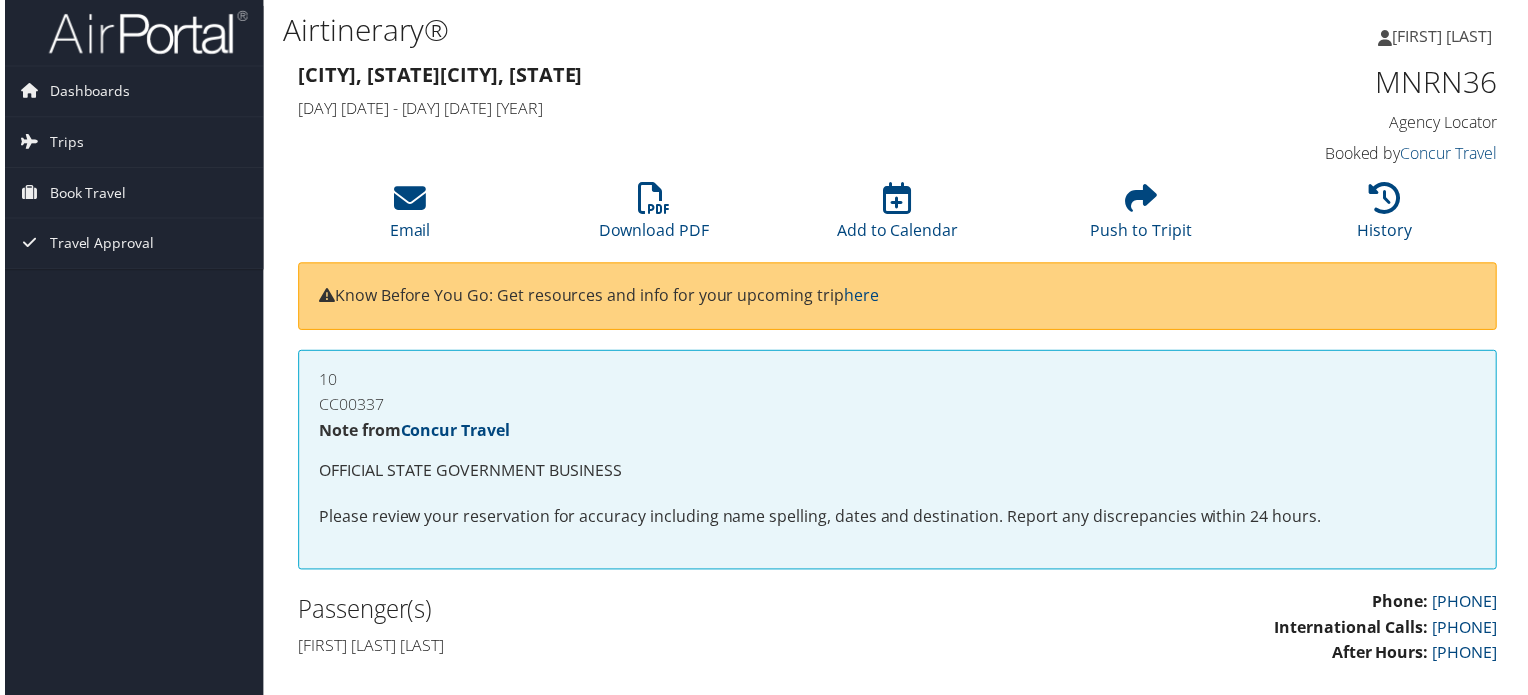 scroll, scrollTop: 0, scrollLeft: 0, axis: both 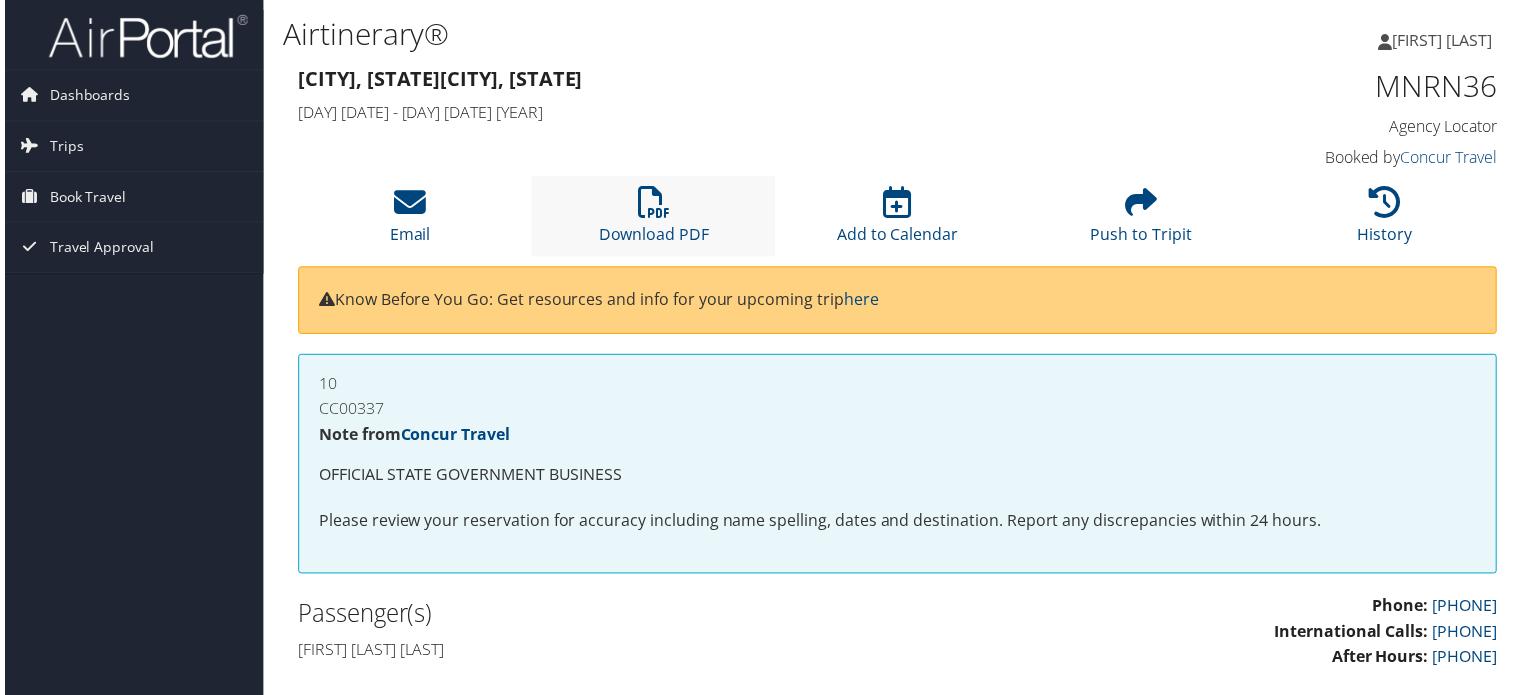 click on "Download PDF" at bounding box center [652, 217] 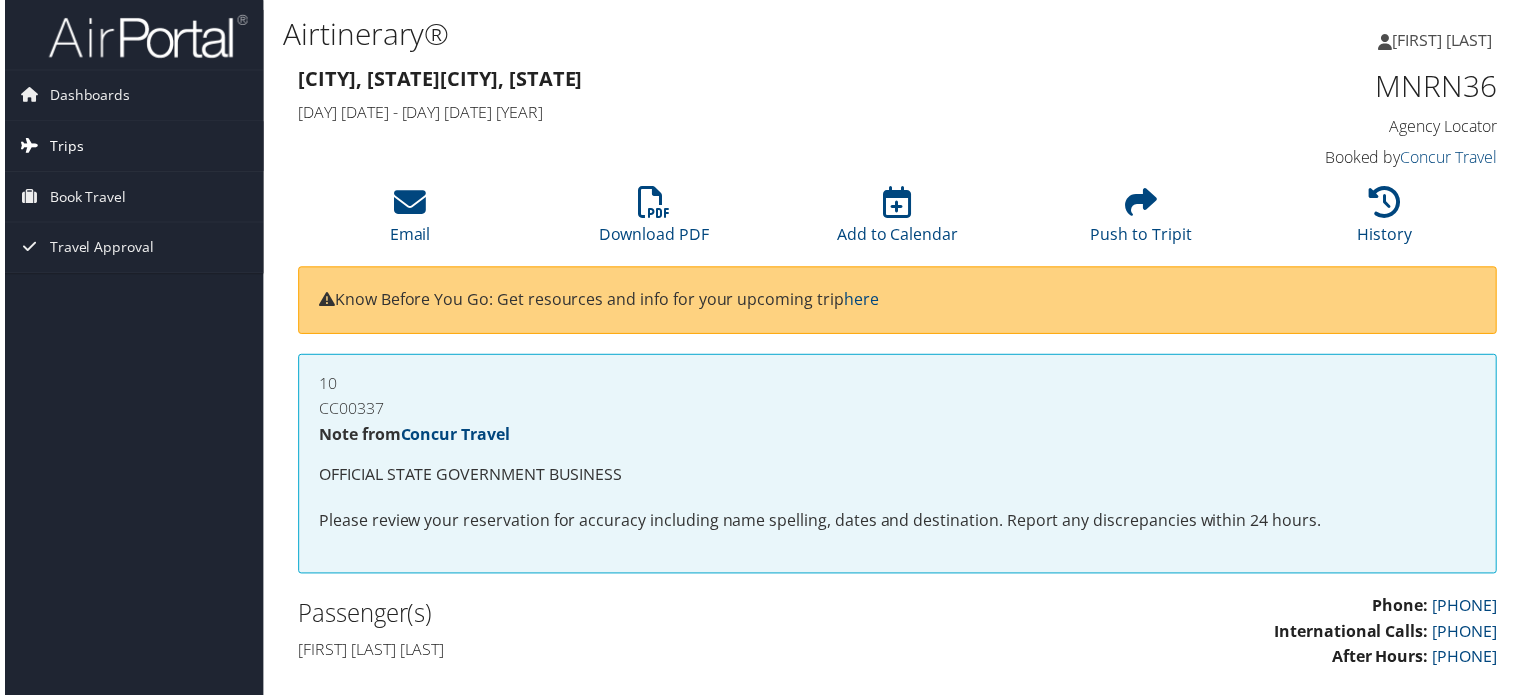 click on "Trips" at bounding box center [130, 147] 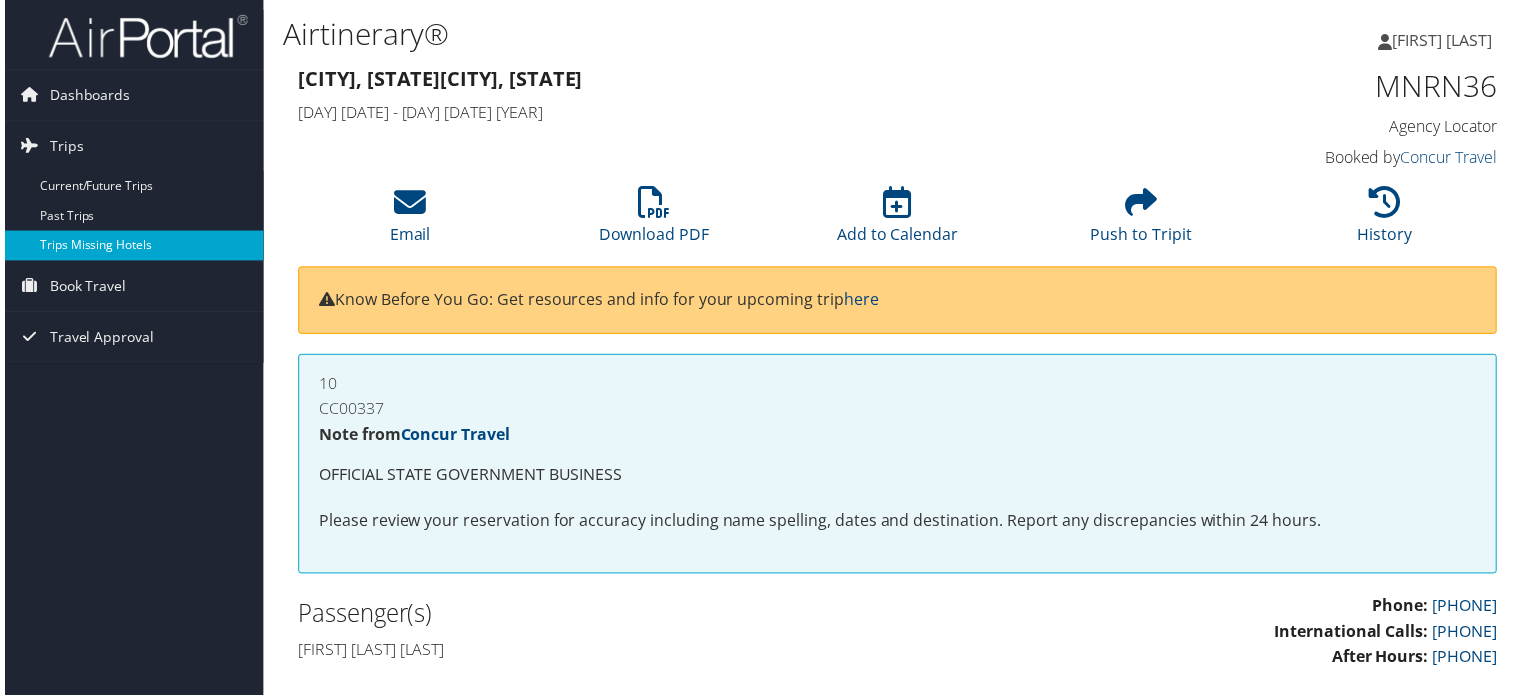 click on "Trips Missing Hotels" at bounding box center (130, 247) 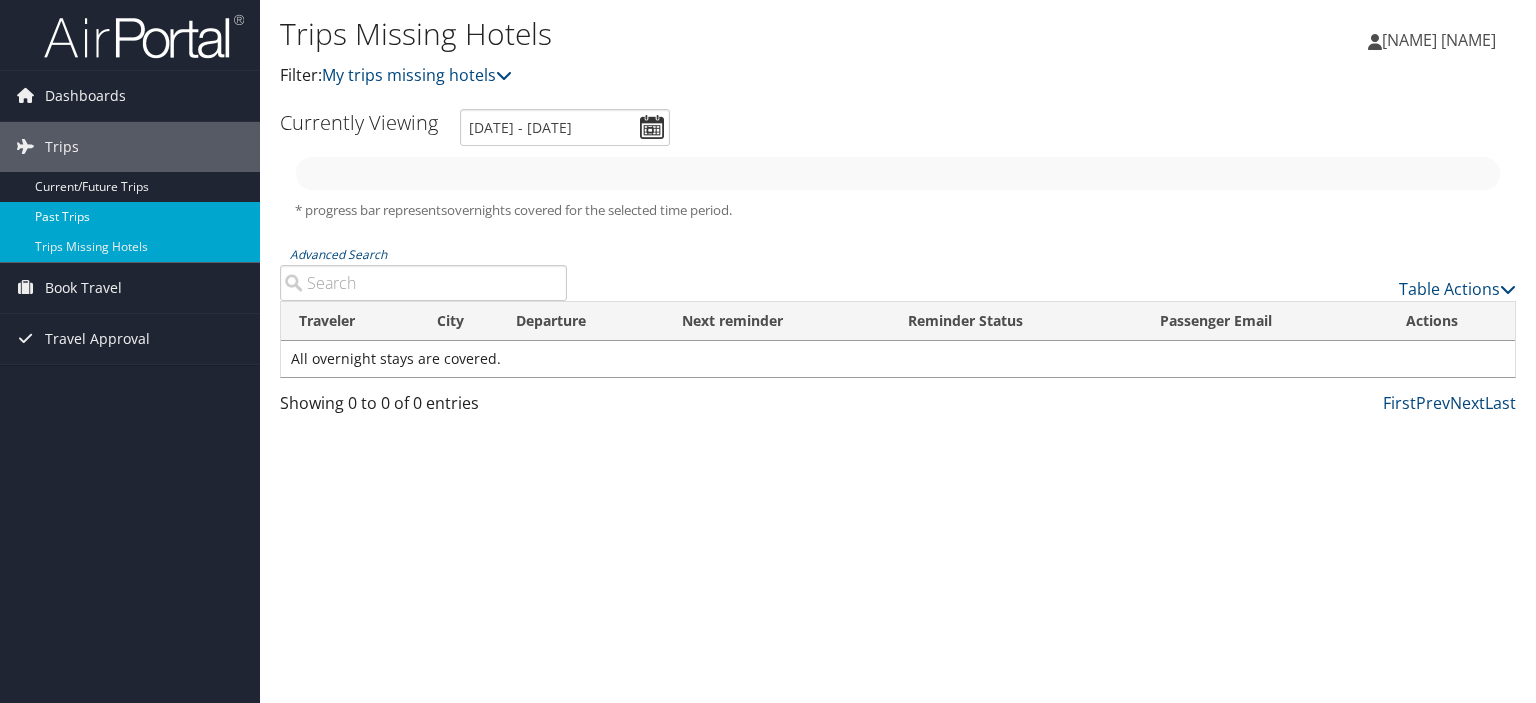 scroll, scrollTop: 0, scrollLeft: 0, axis: both 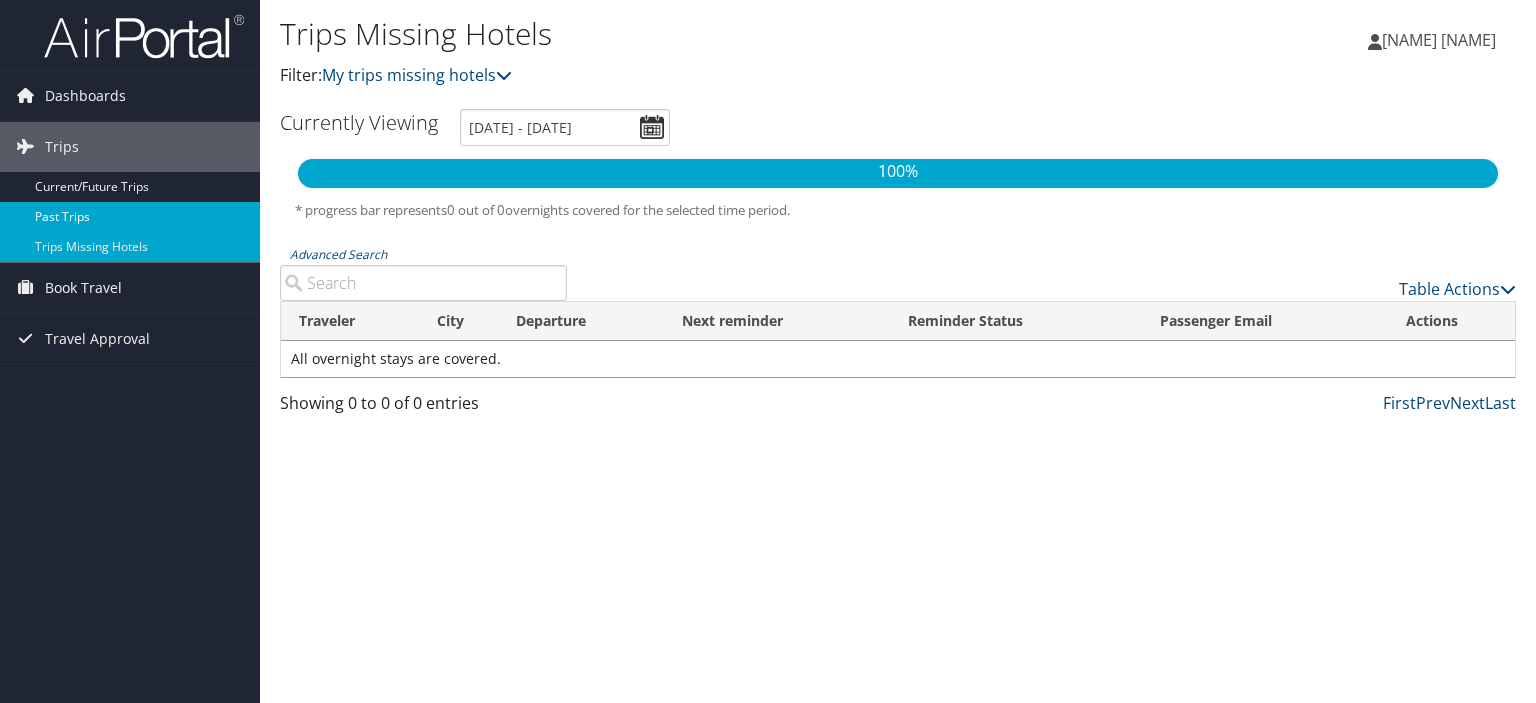 click on "Past Trips" at bounding box center [130, 217] 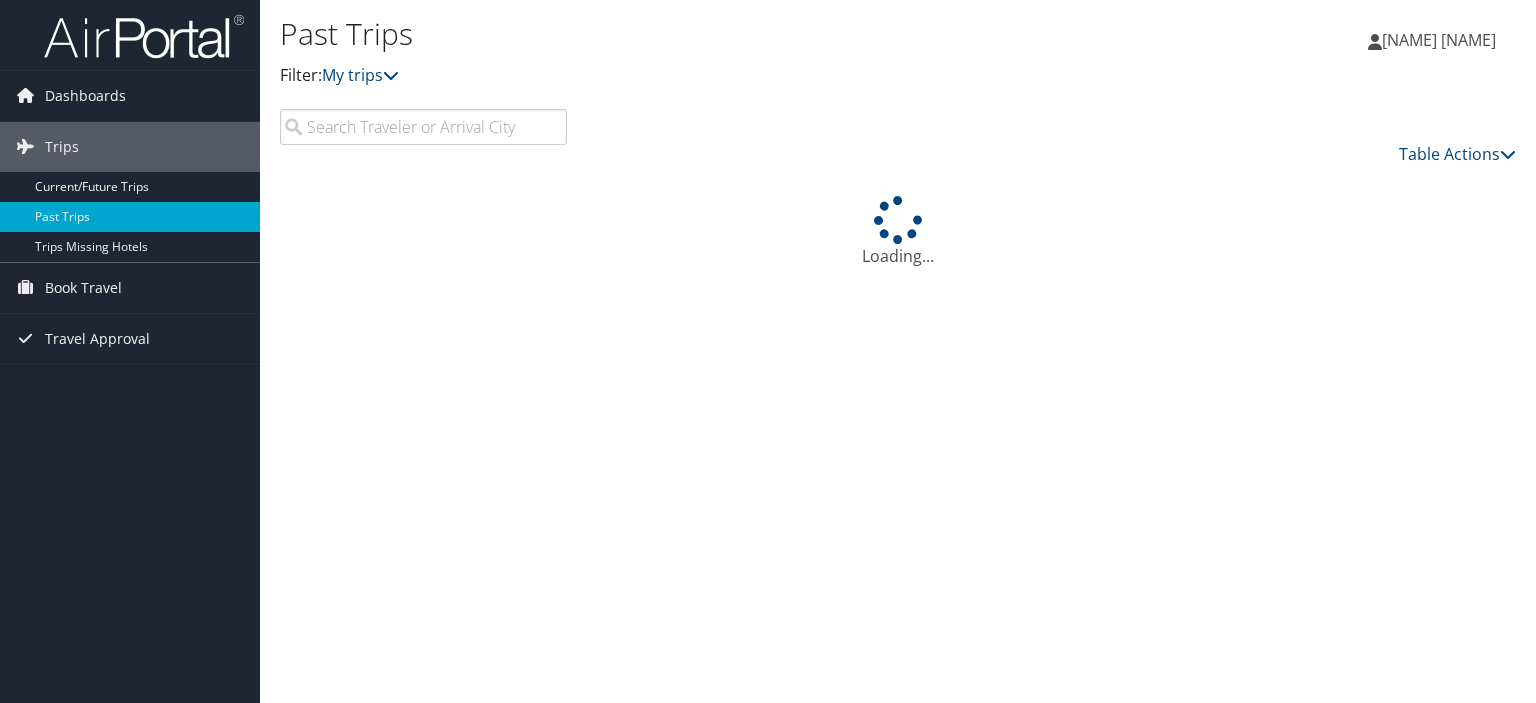 scroll, scrollTop: 0, scrollLeft: 0, axis: both 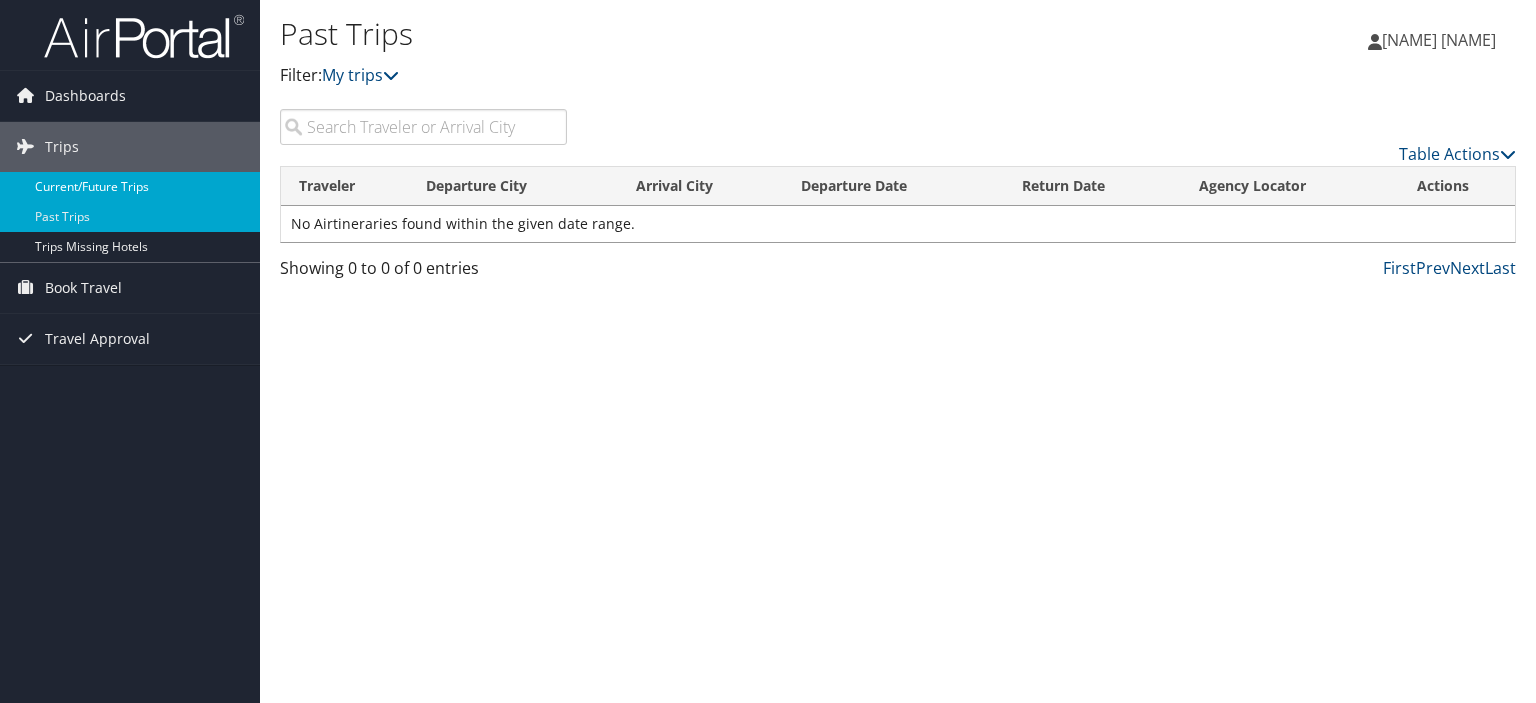click on "Current/Future Trips" at bounding box center [130, 187] 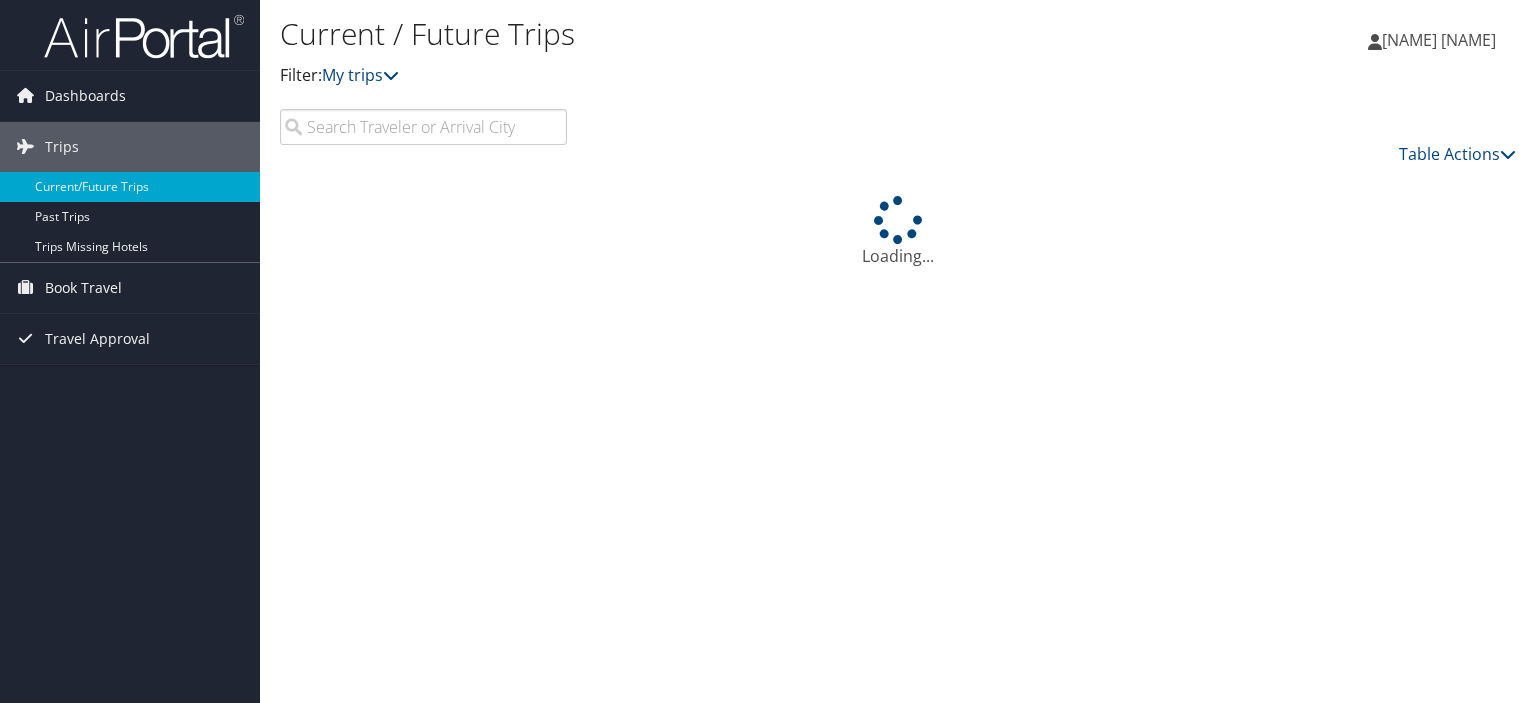 scroll, scrollTop: 0, scrollLeft: 0, axis: both 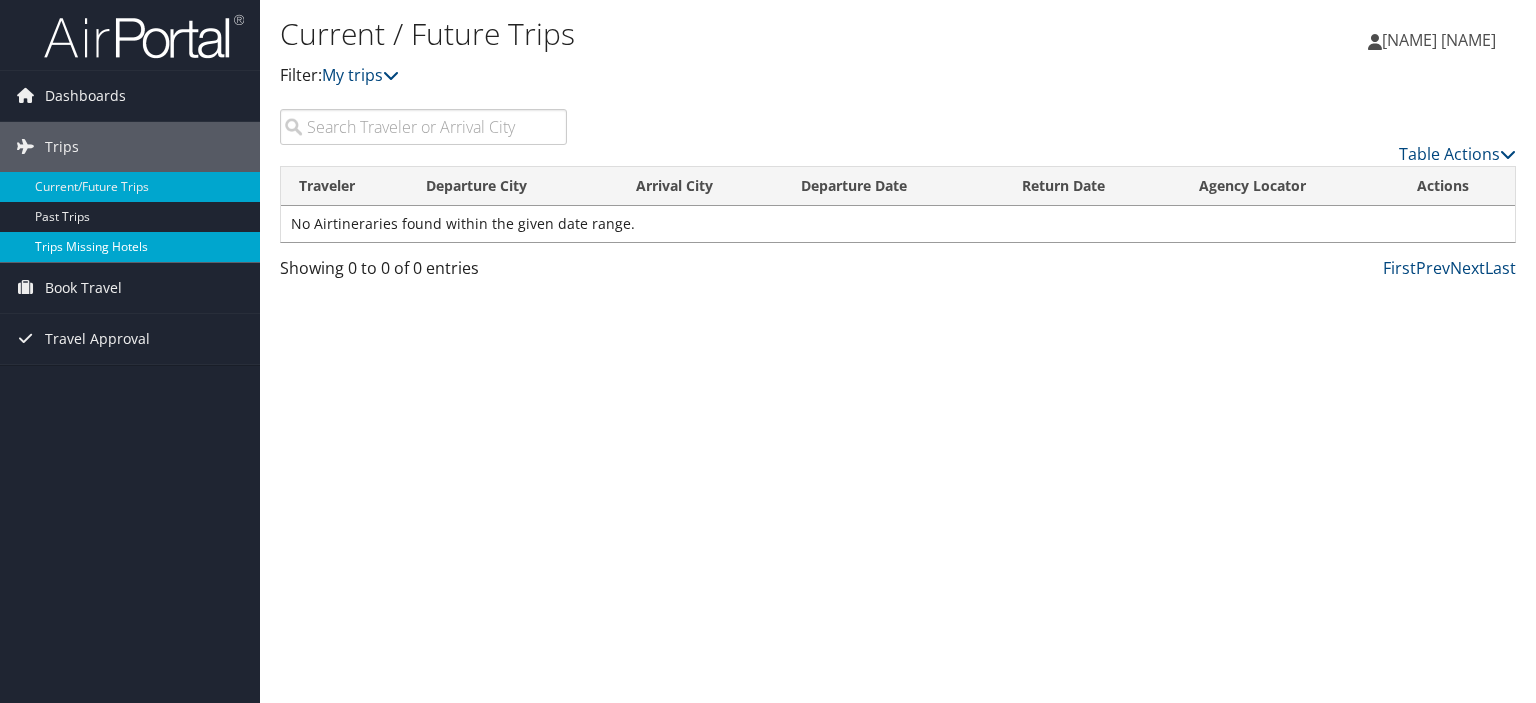 click on "Trips Missing Hotels" at bounding box center [130, 247] 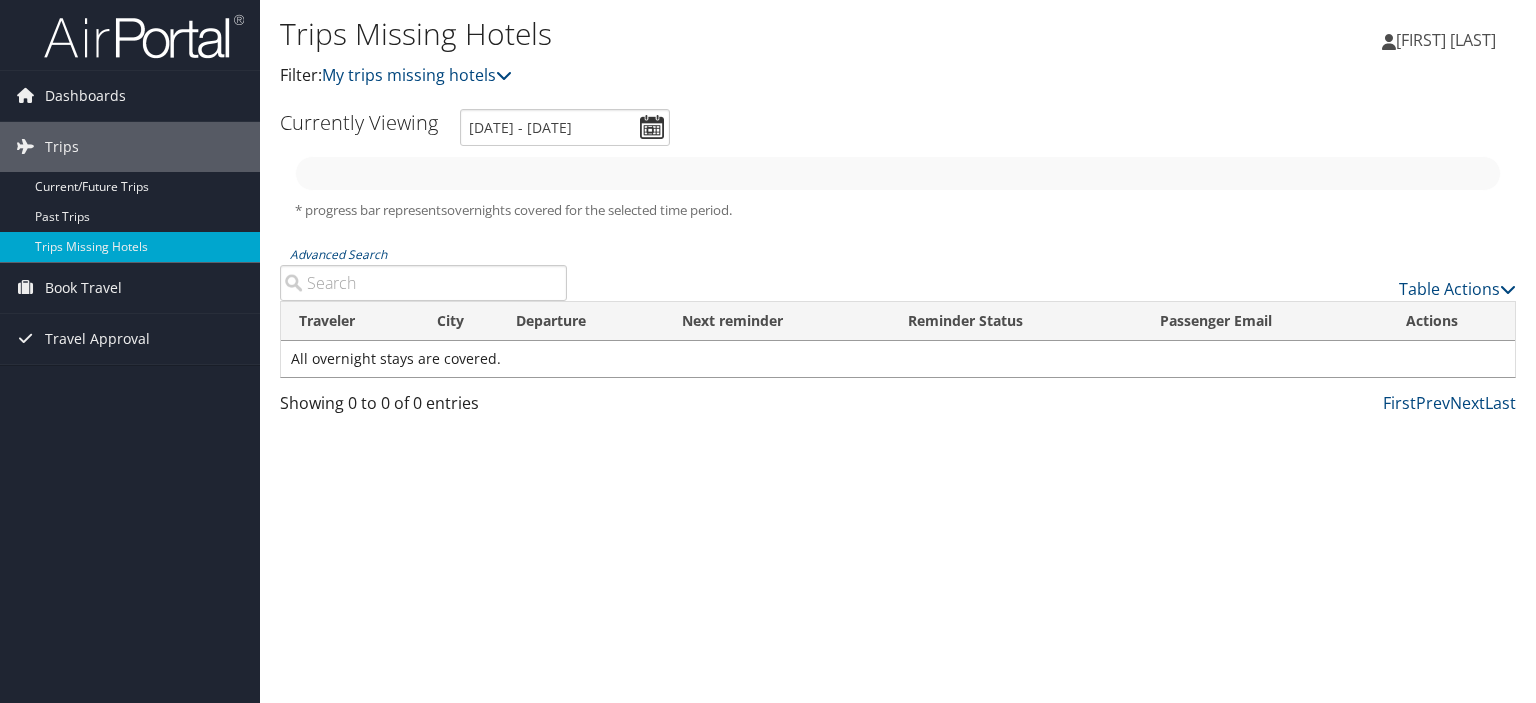 scroll, scrollTop: 0, scrollLeft: 0, axis: both 